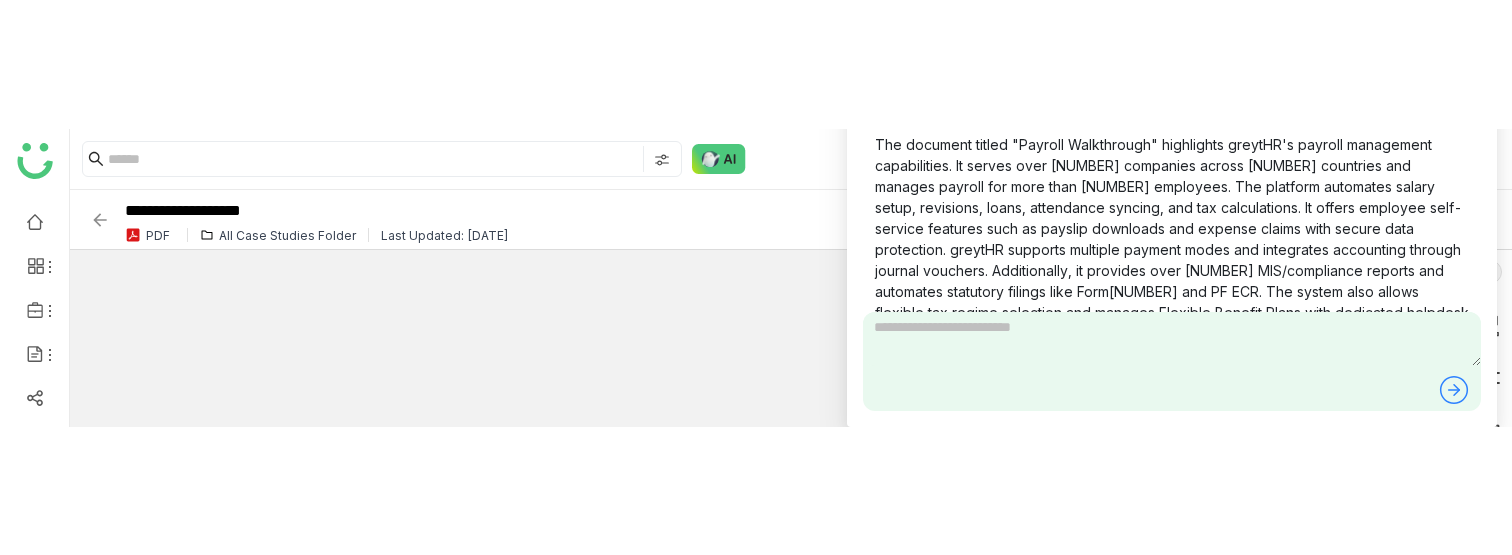 scroll, scrollTop: 0, scrollLeft: 0, axis: both 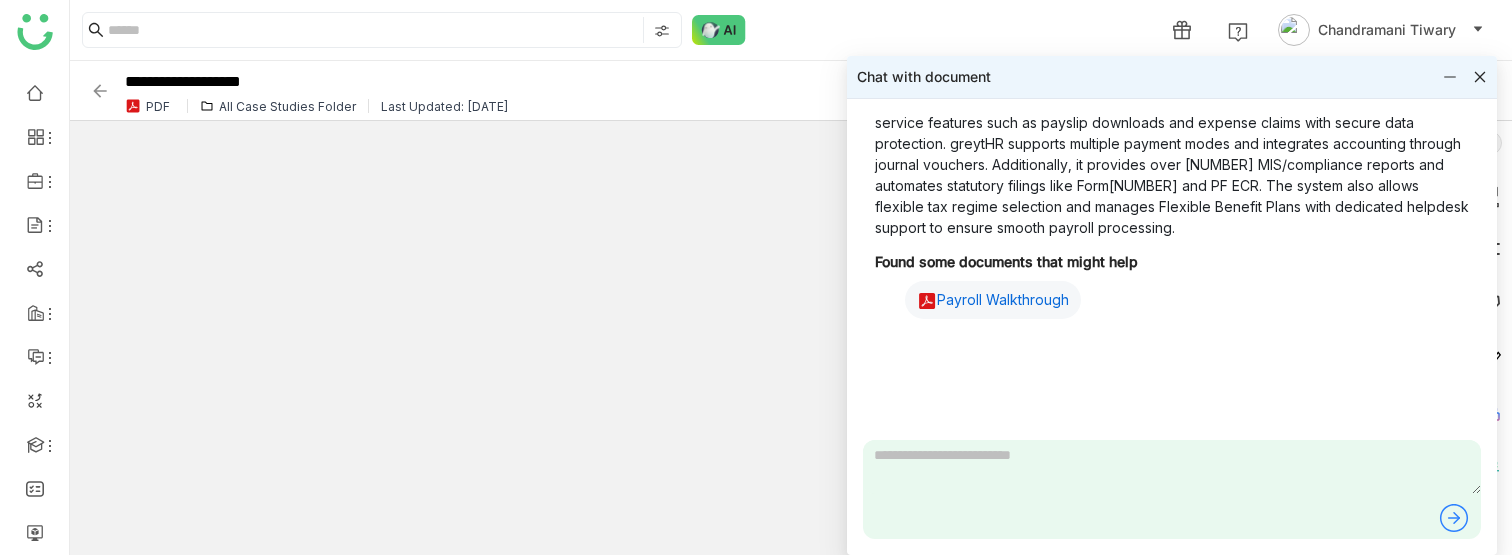 click on "The document titled "Payroll Walkthrough" highlights greytHR's payroll management capabilities. It serves over [NUMBER] companies across [NUMBER] countries and manages payroll for more than [NUMBER] employees. The platform automates salary setup, revisions, loans, attendance syncing, and tax calculations. It offers employee self-service features such as payslip downloads and expense claims with secure data protection. greytHR supports multiple payment modes and integrates accounting through journal vouchers. Additionally, it provides over [NUMBER] MIS/compliance reports and automates statutory filings like Form[NUMBER] and PF ECR. The system also allows flexible tax regime selection and manages Flexible Benefit Plans with dedicated helpdesk support to ensure smooth payroll processing. Found some documents that might help Payroll Walkthrough" at bounding box center [1172, 173] 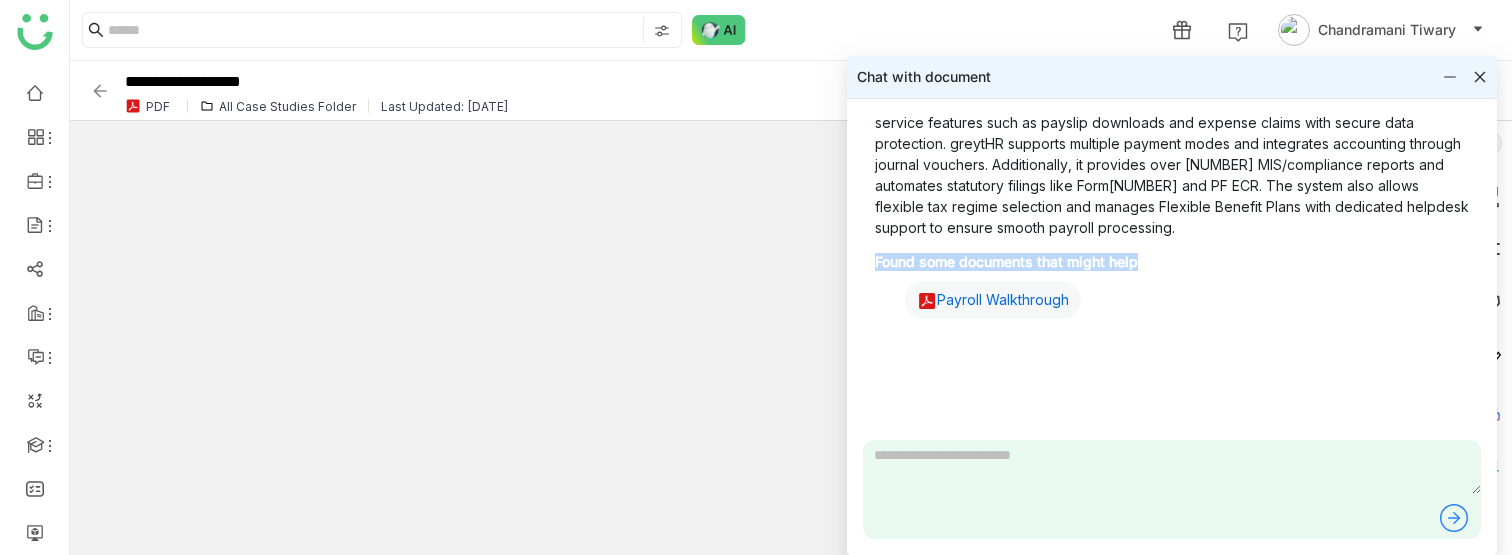 drag, startPoint x: 1162, startPoint y: 253, endPoint x: 864, endPoint y: 255, distance: 298.0067 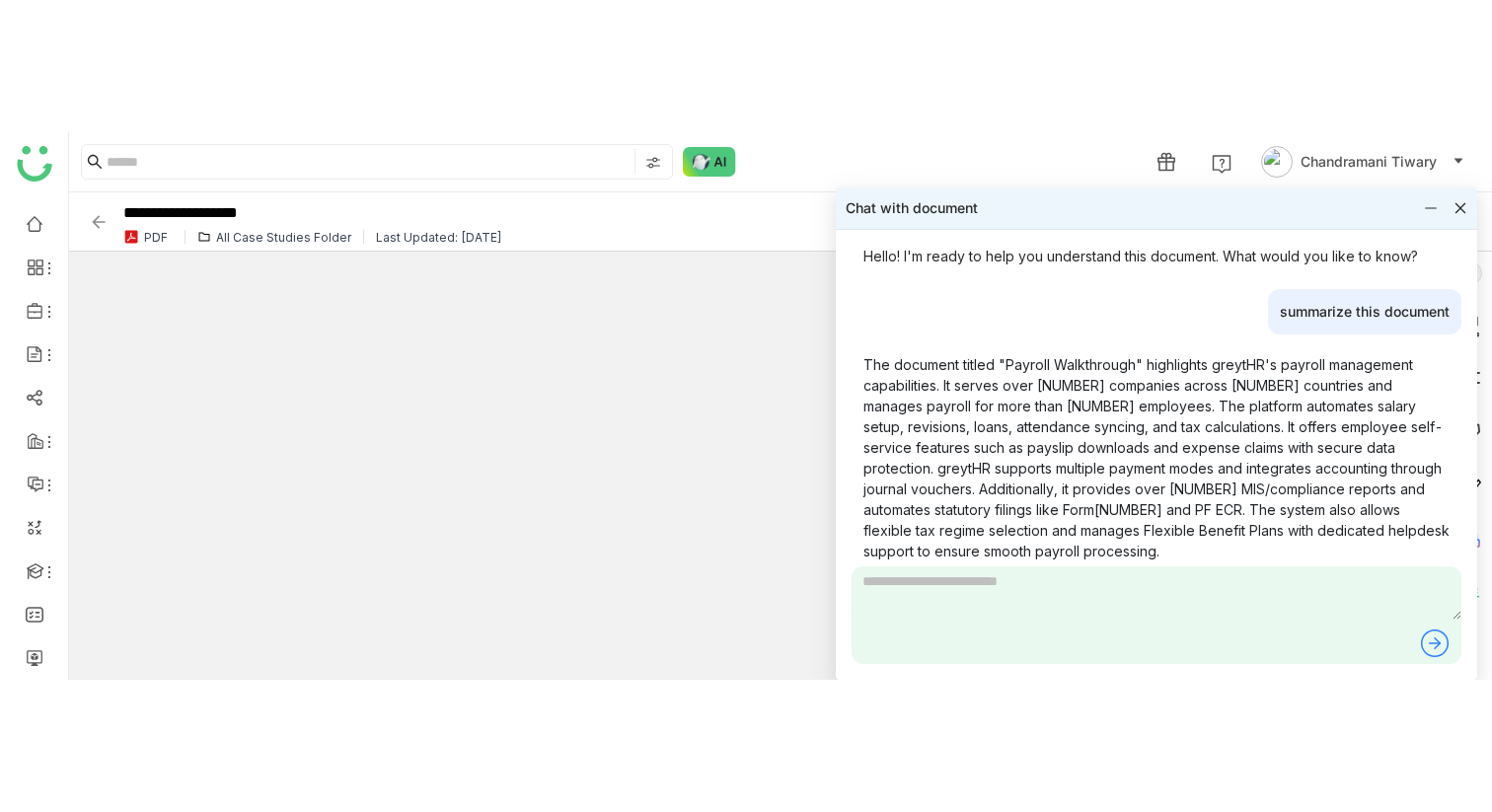 scroll, scrollTop: 0, scrollLeft: 0, axis: both 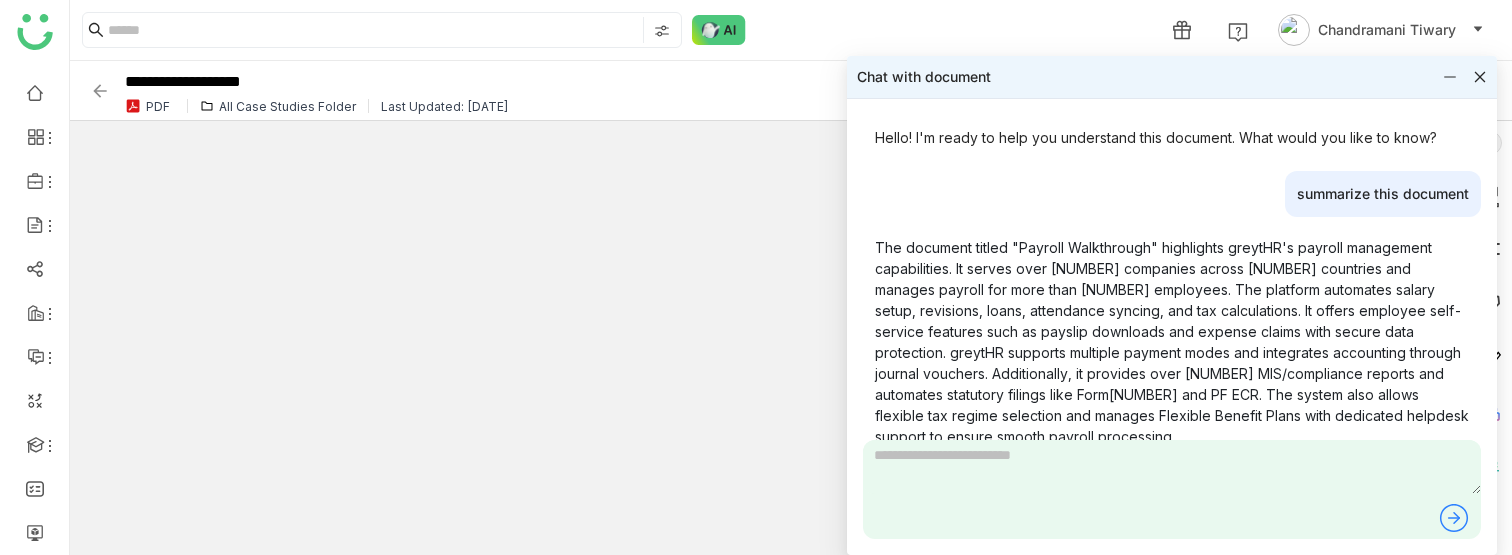 click on "Chat with document" at bounding box center (1172, 77) 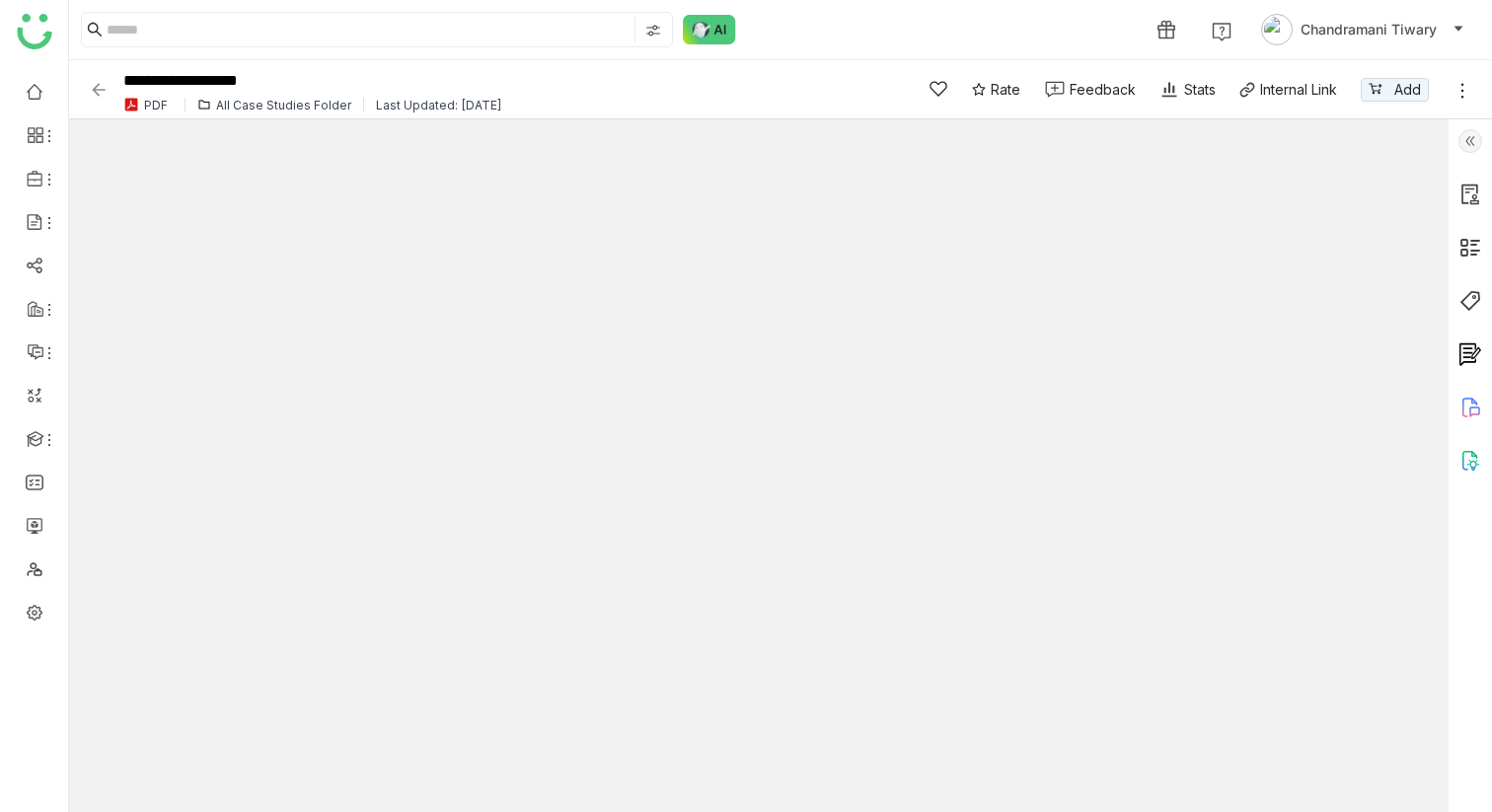 type on "*" 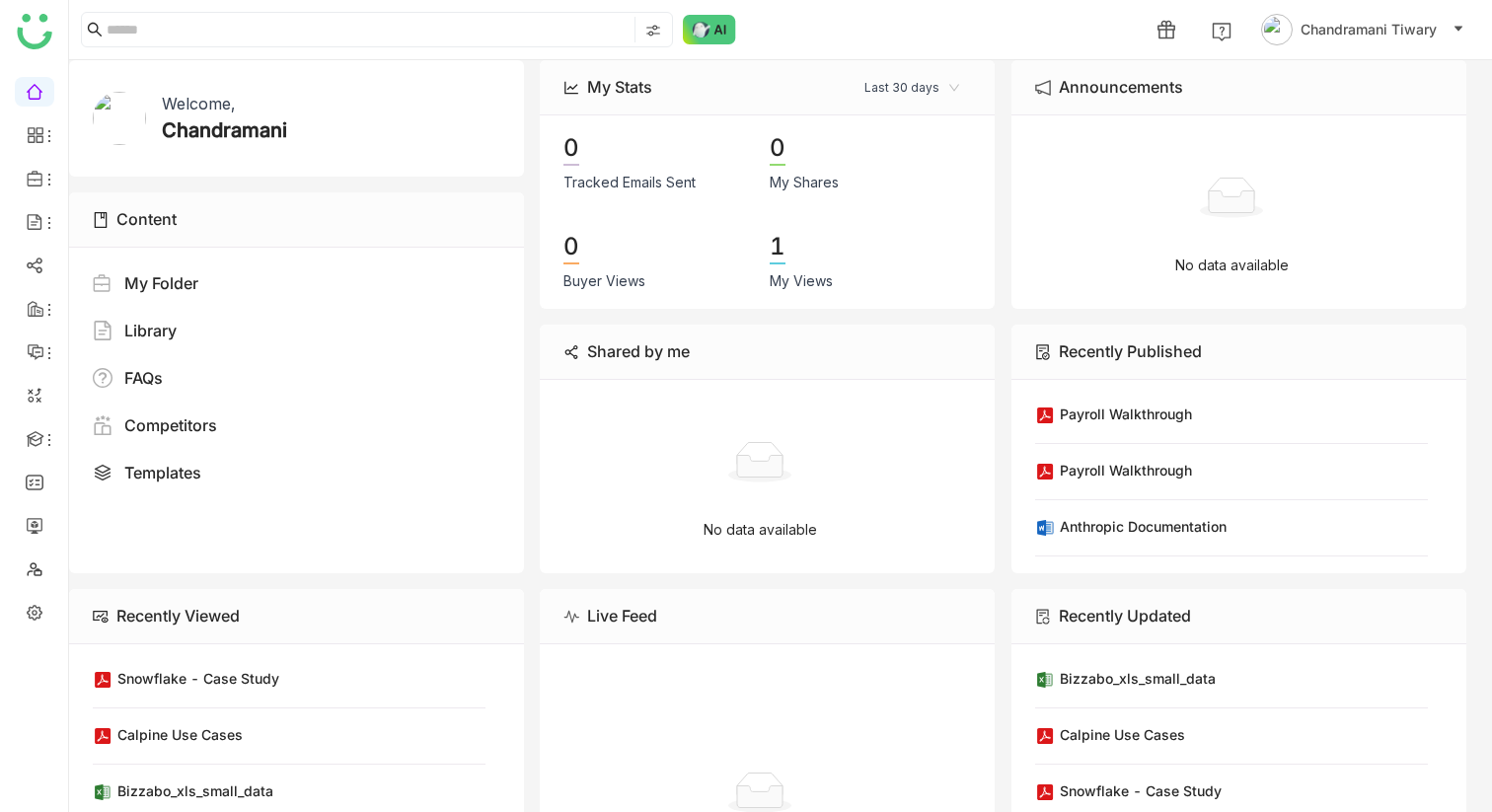 scroll, scrollTop: 0, scrollLeft: 0, axis: both 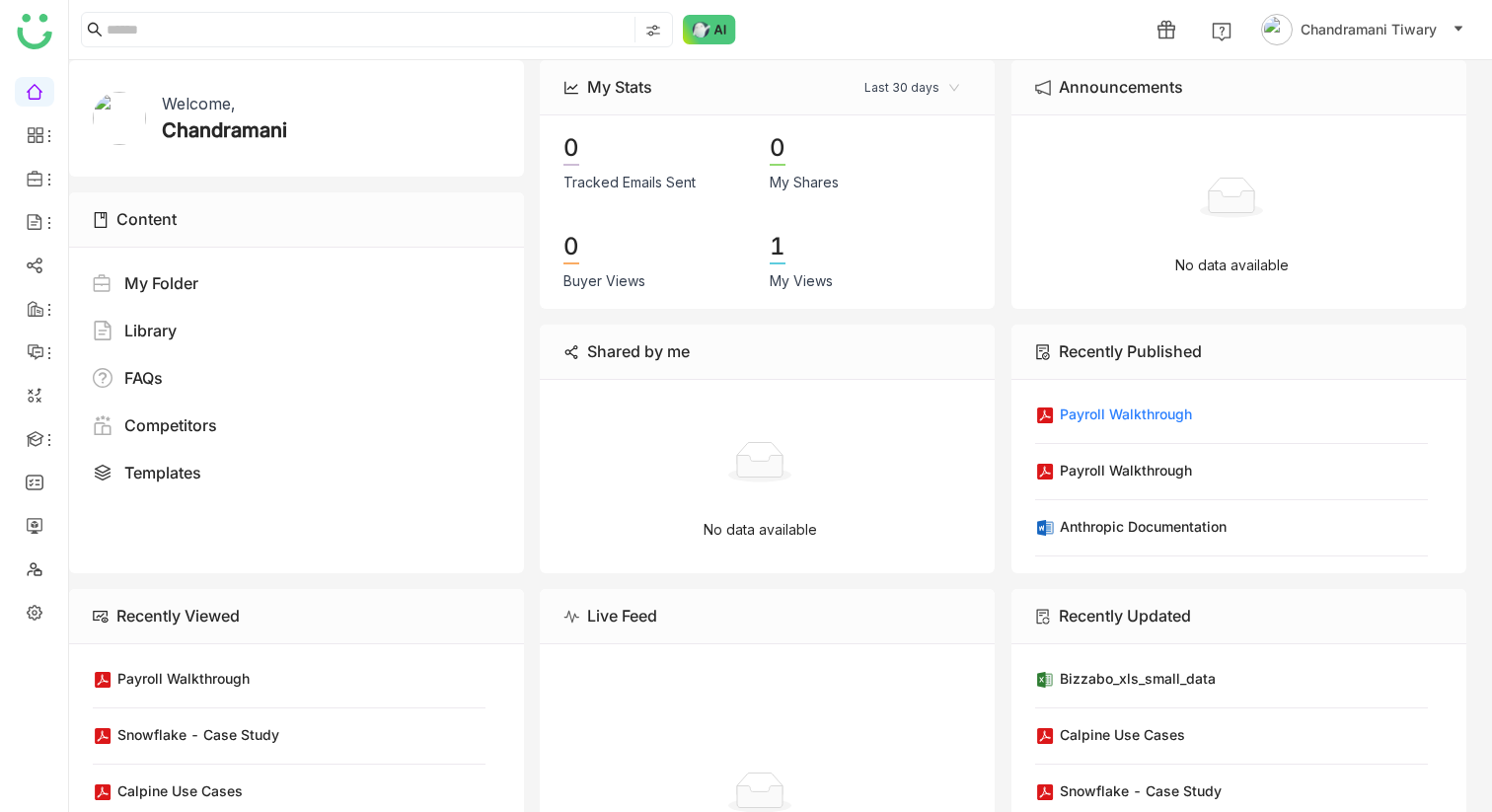 click on "Payroll Walkthrough" 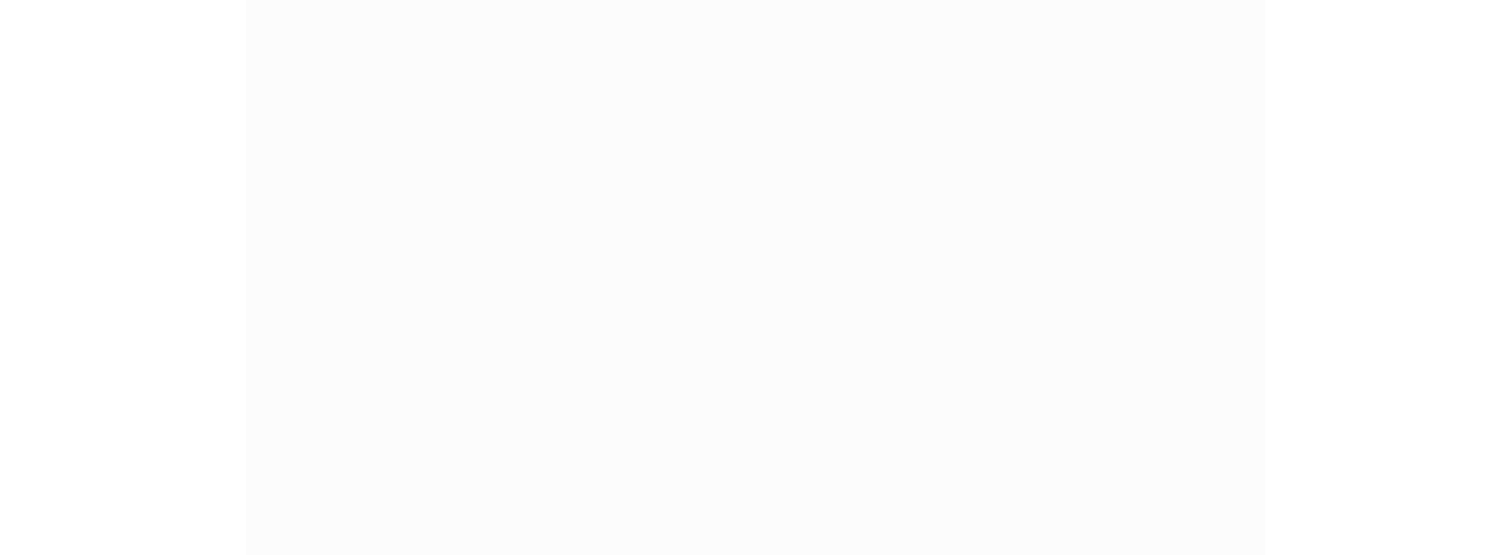 scroll, scrollTop: 0, scrollLeft: 0, axis: both 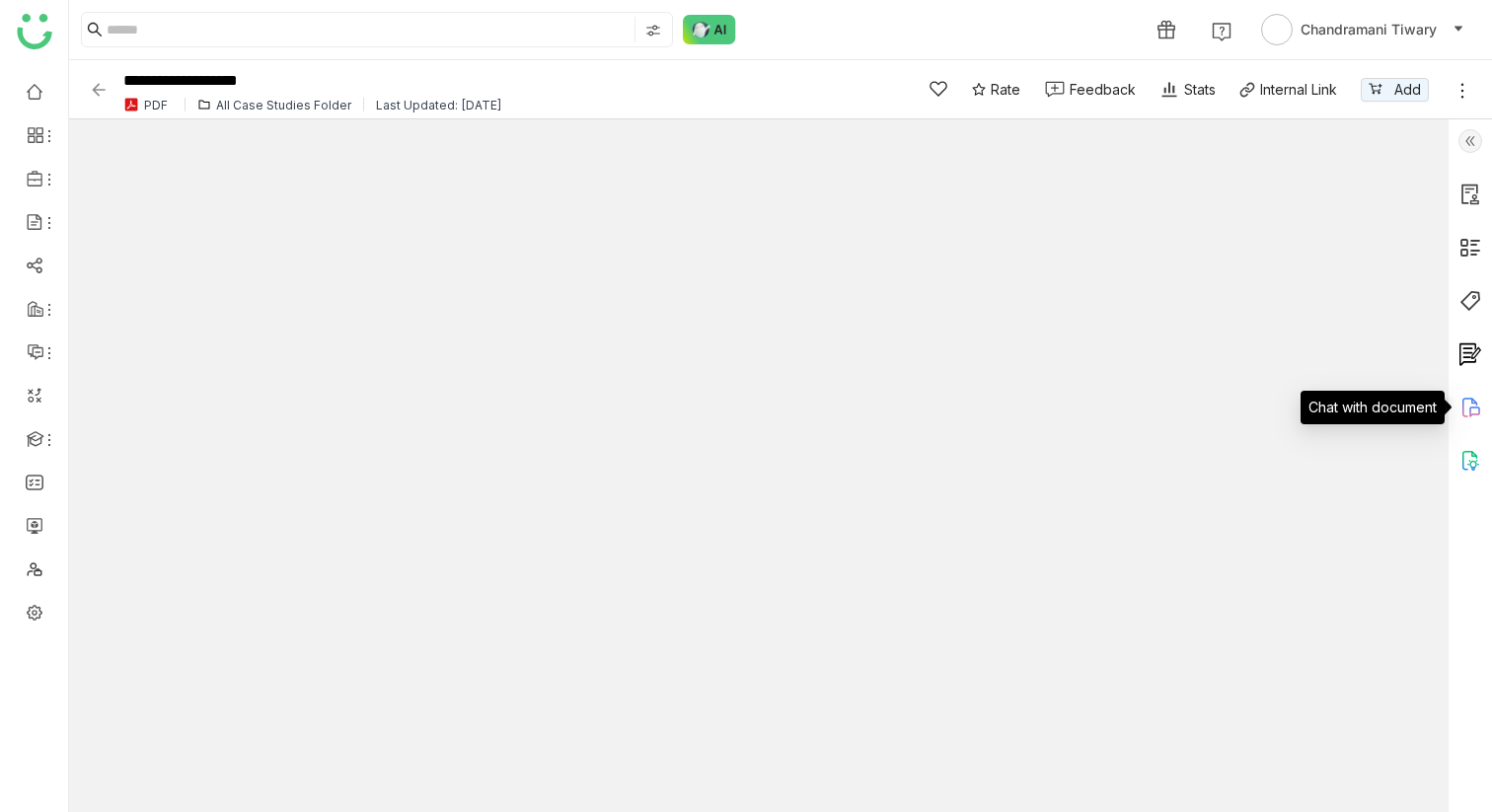 click 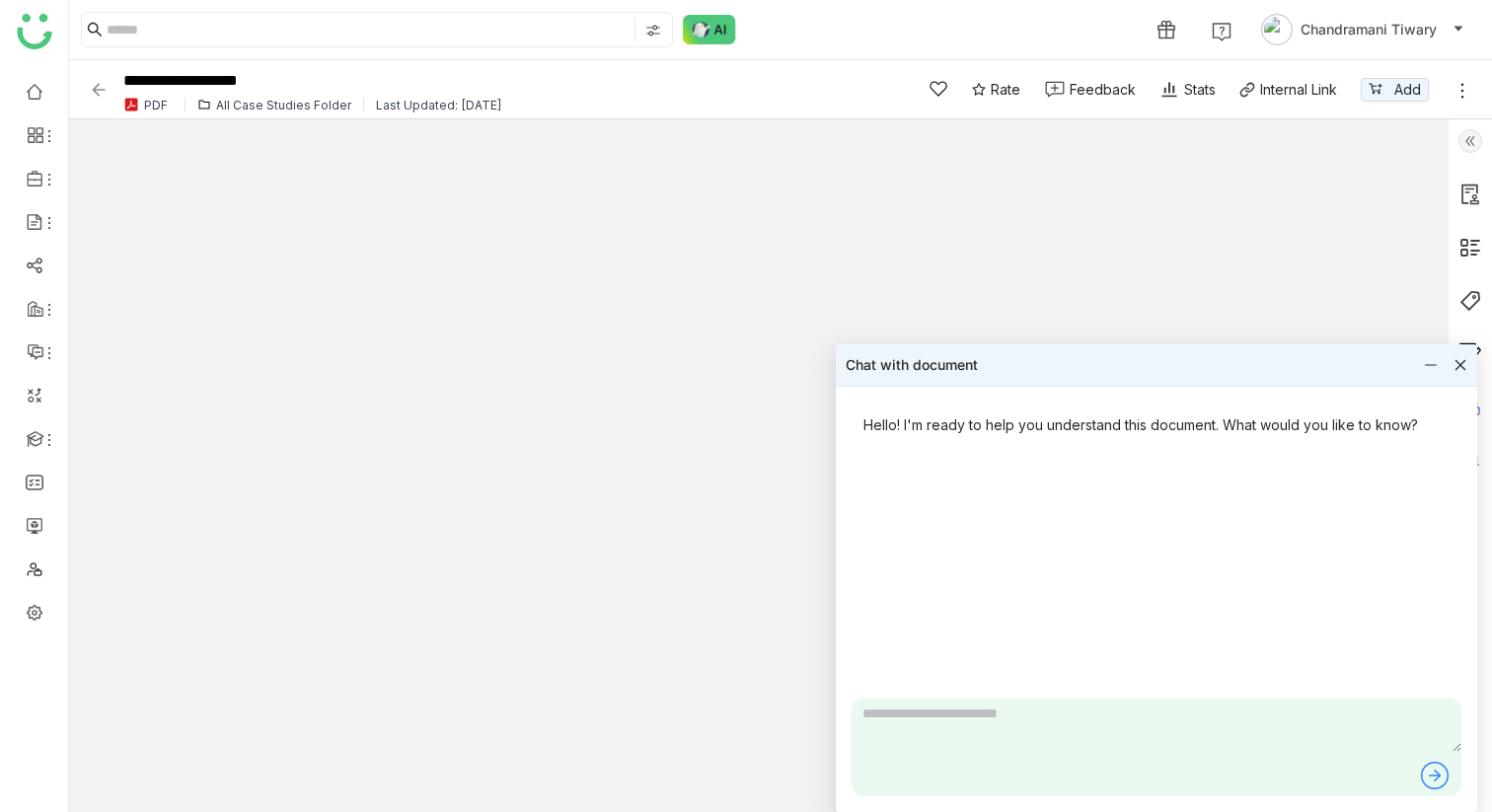 click at bounding box center [1156, 725] 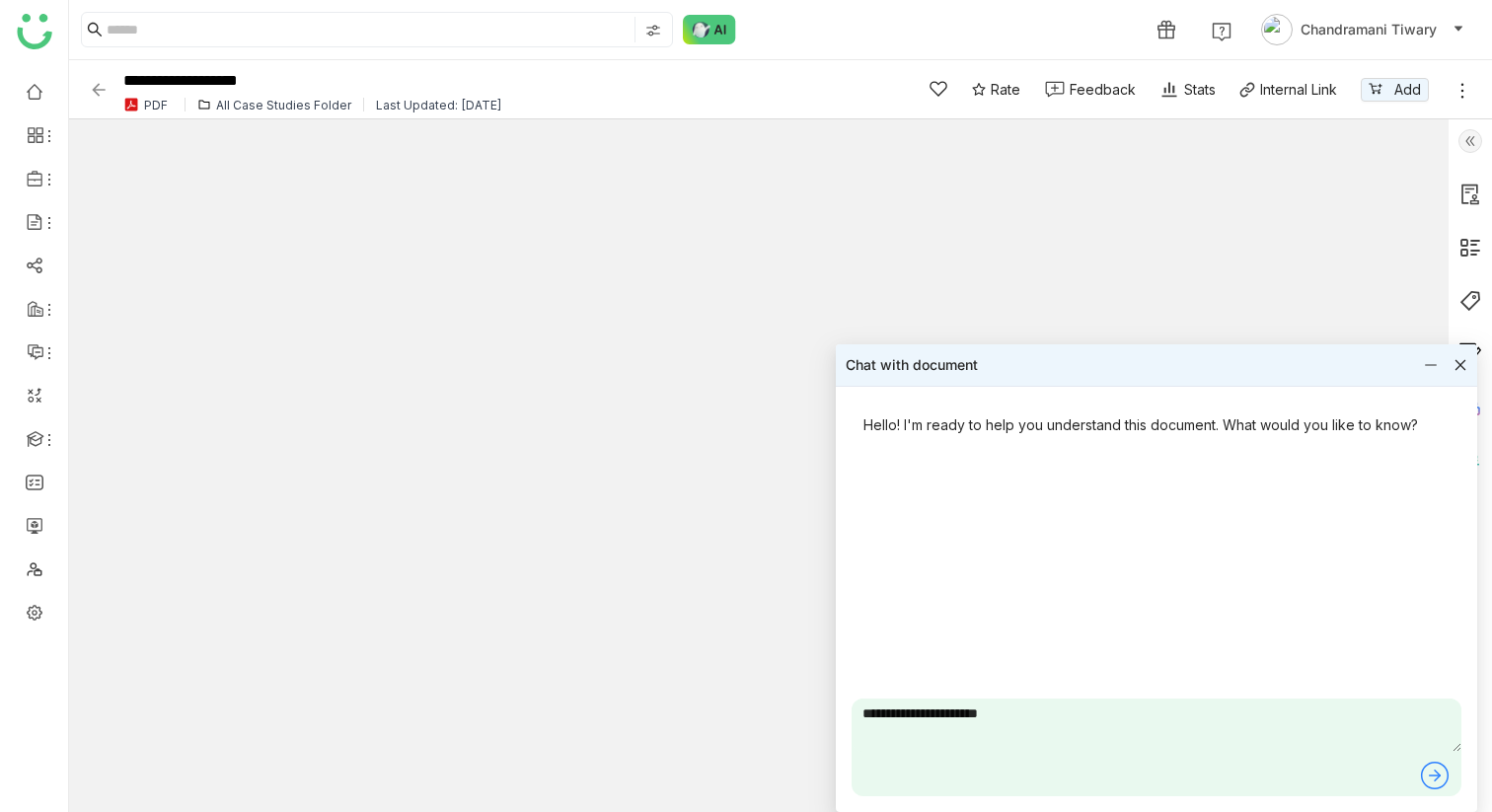 type on "**********" 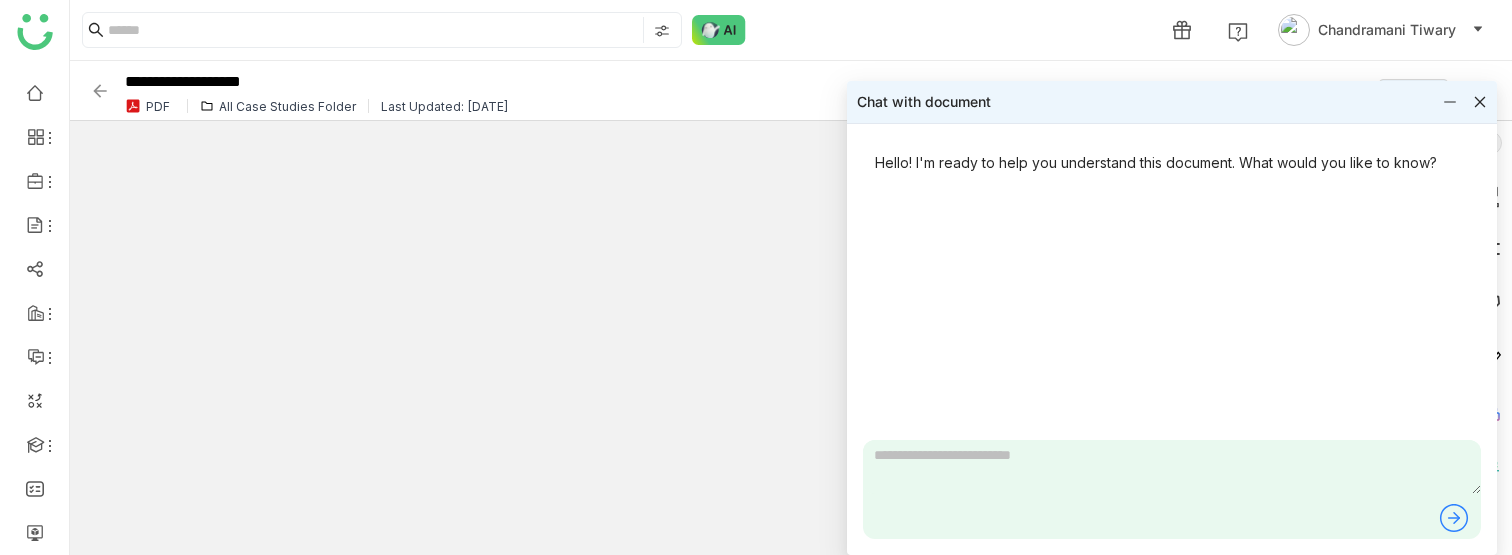 click at bounding box center [1172, 489] 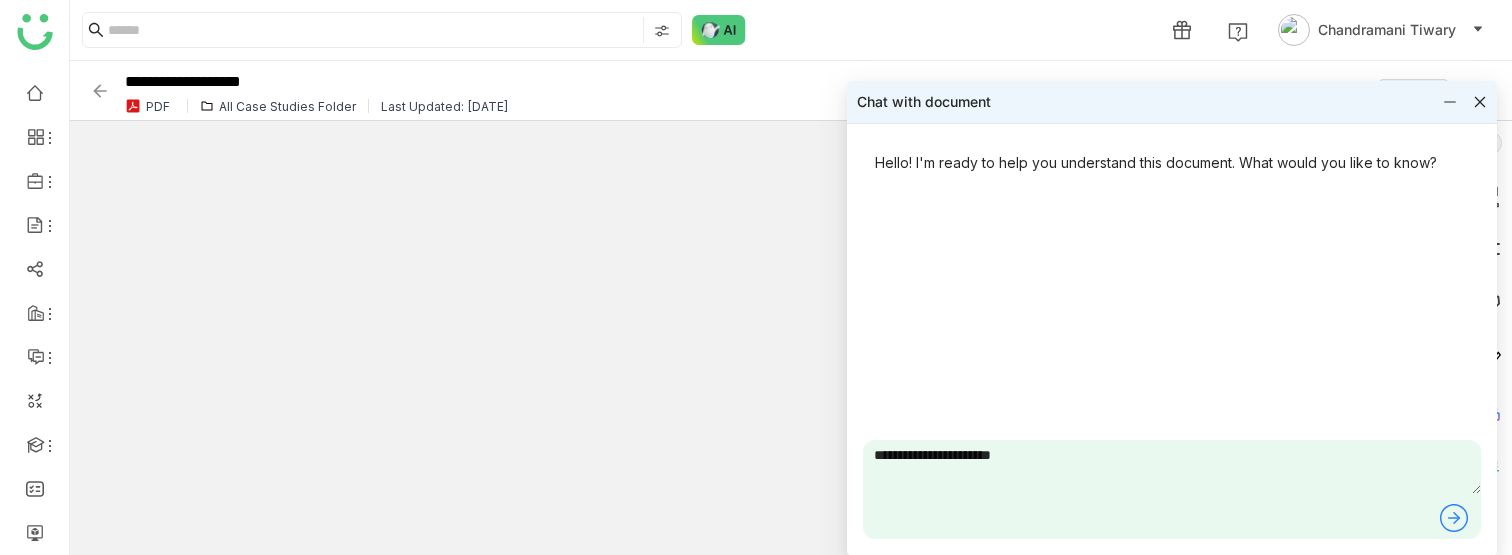 type on "**********" 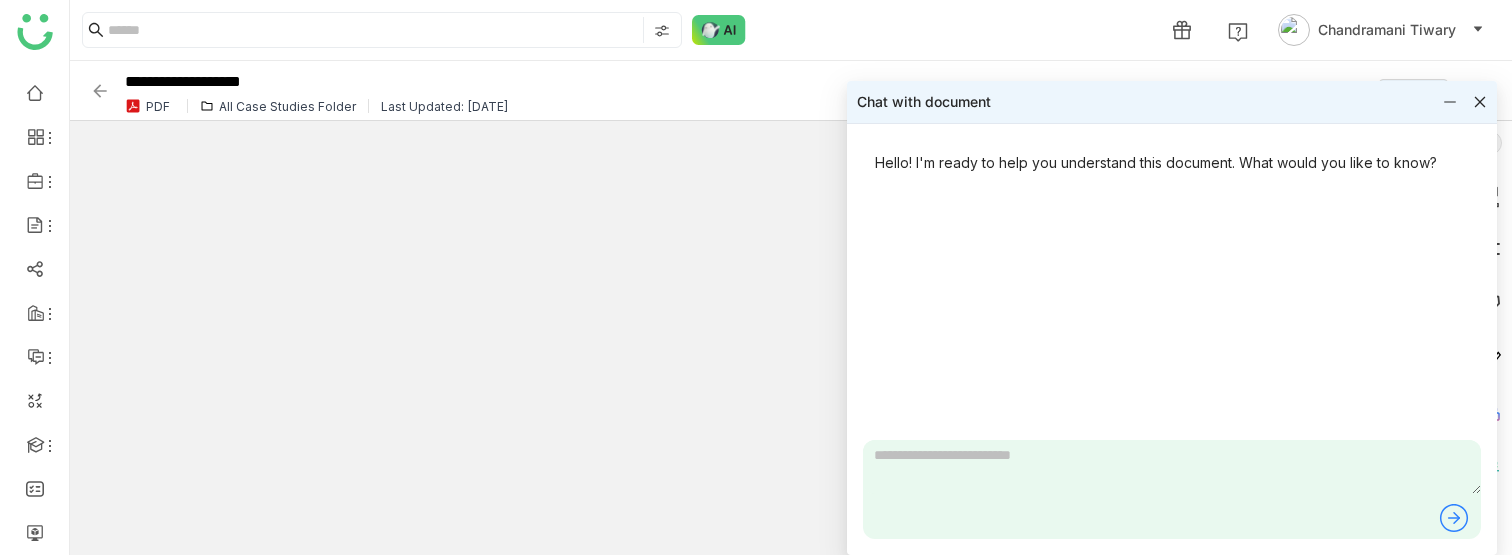 click at bounding box center (1172, 489) 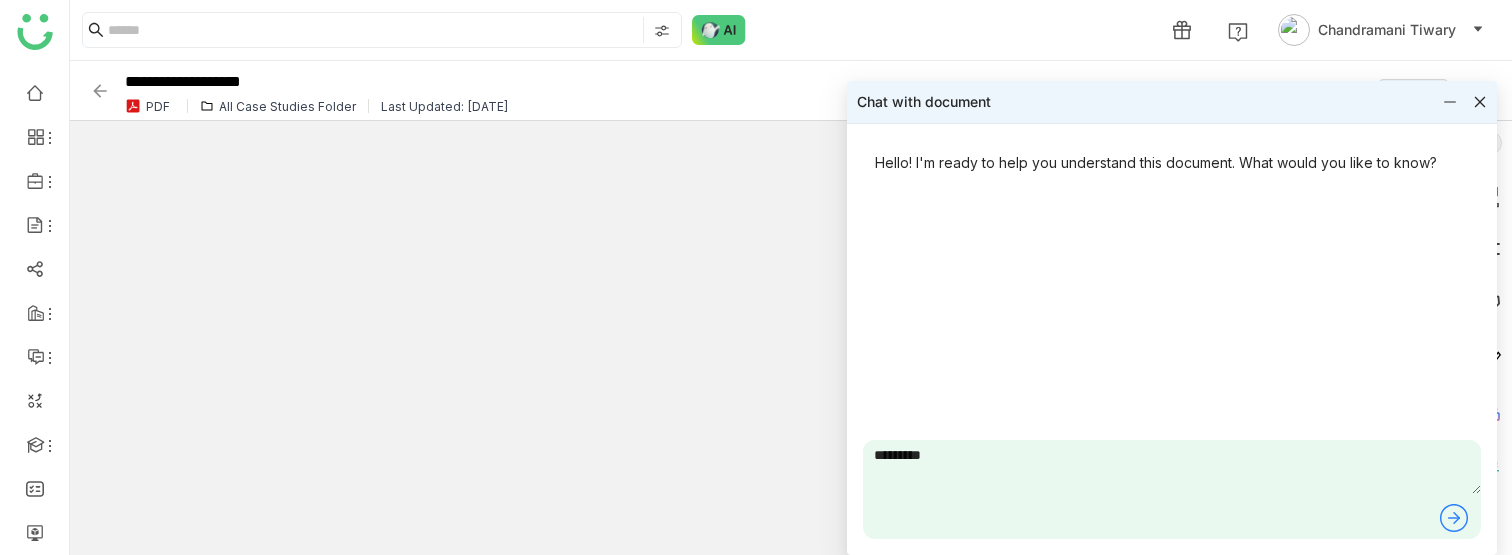 type on "*********" 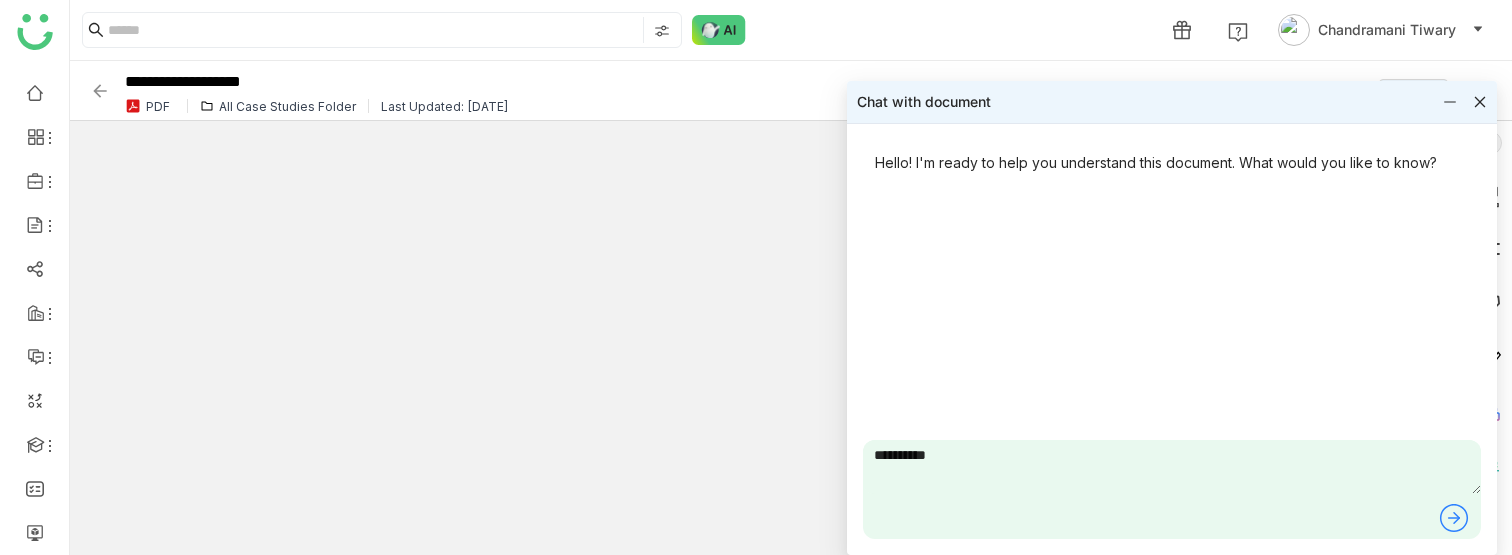 type 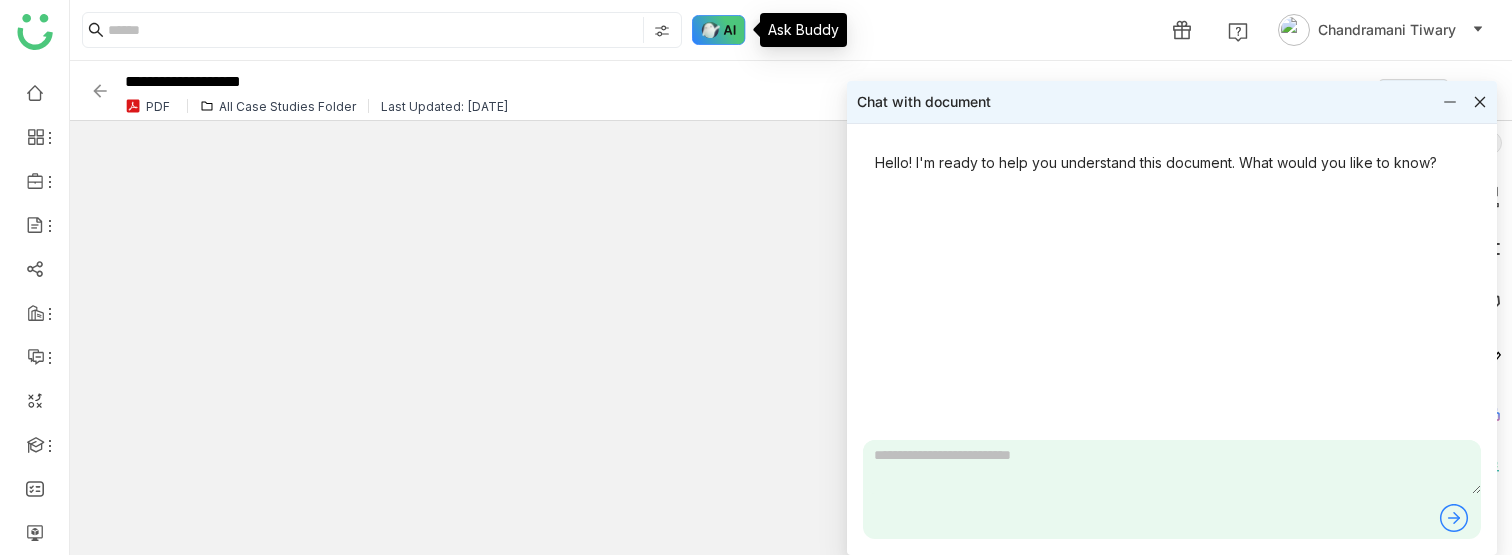 click 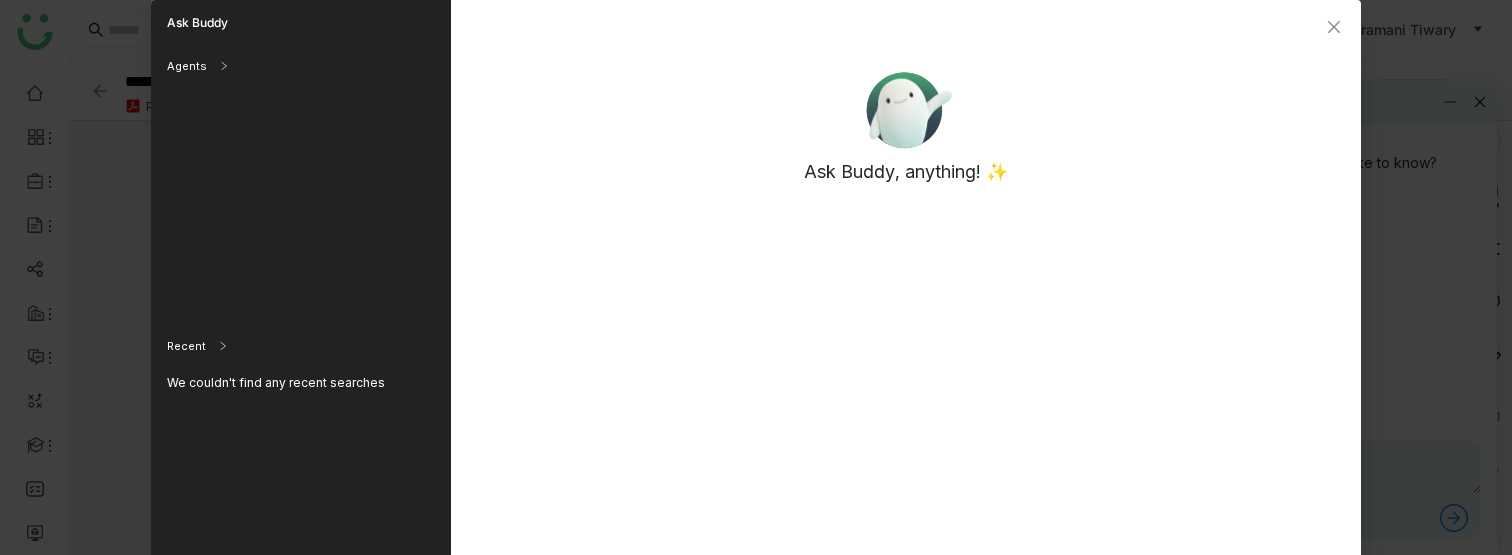 scroll, scrollTop: 144, scrollLeft: 0, axis: vertical 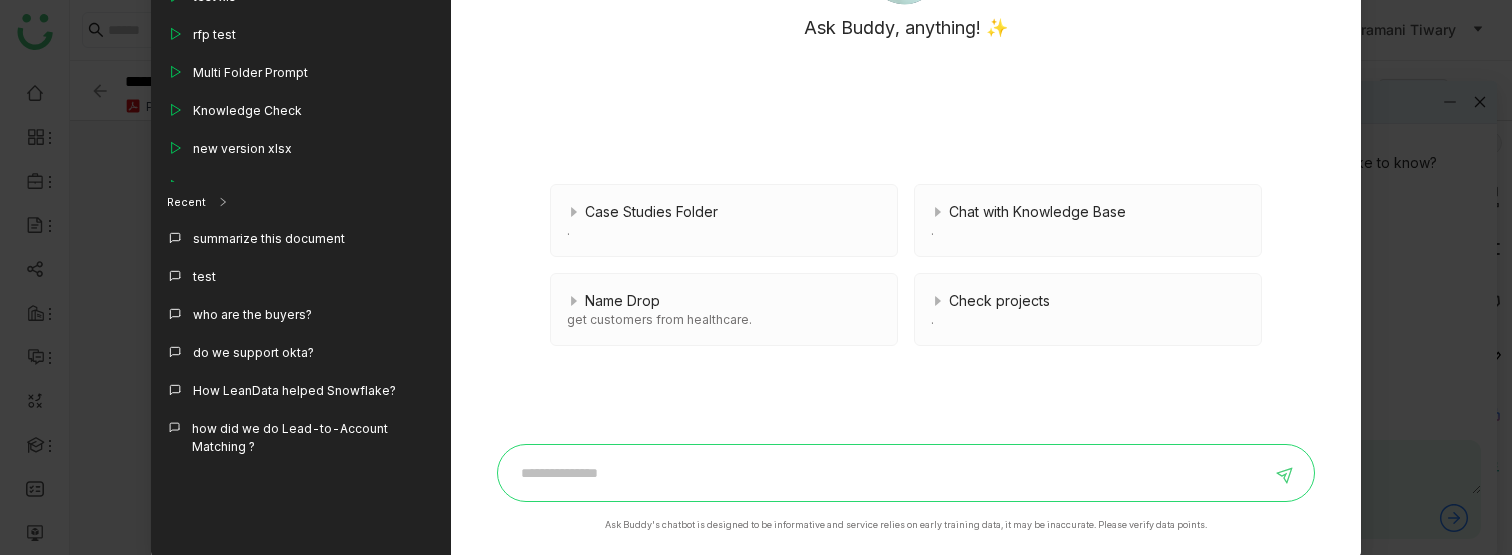 click at bounding box center [891, 473] 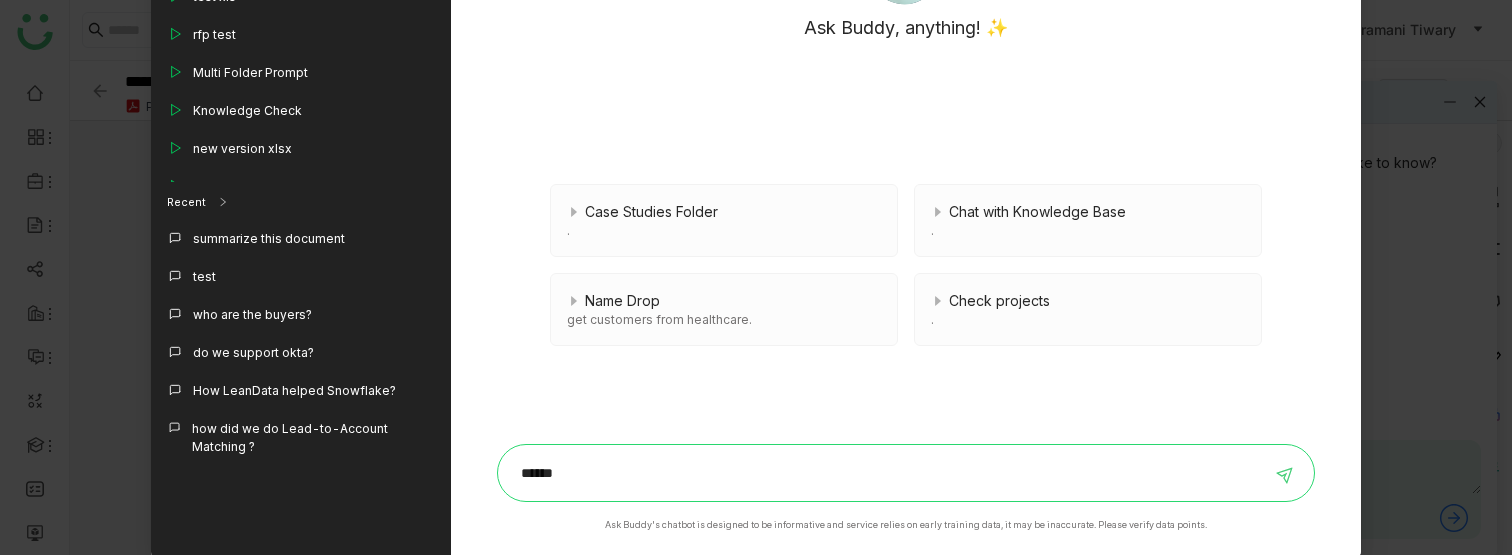 type on "******" 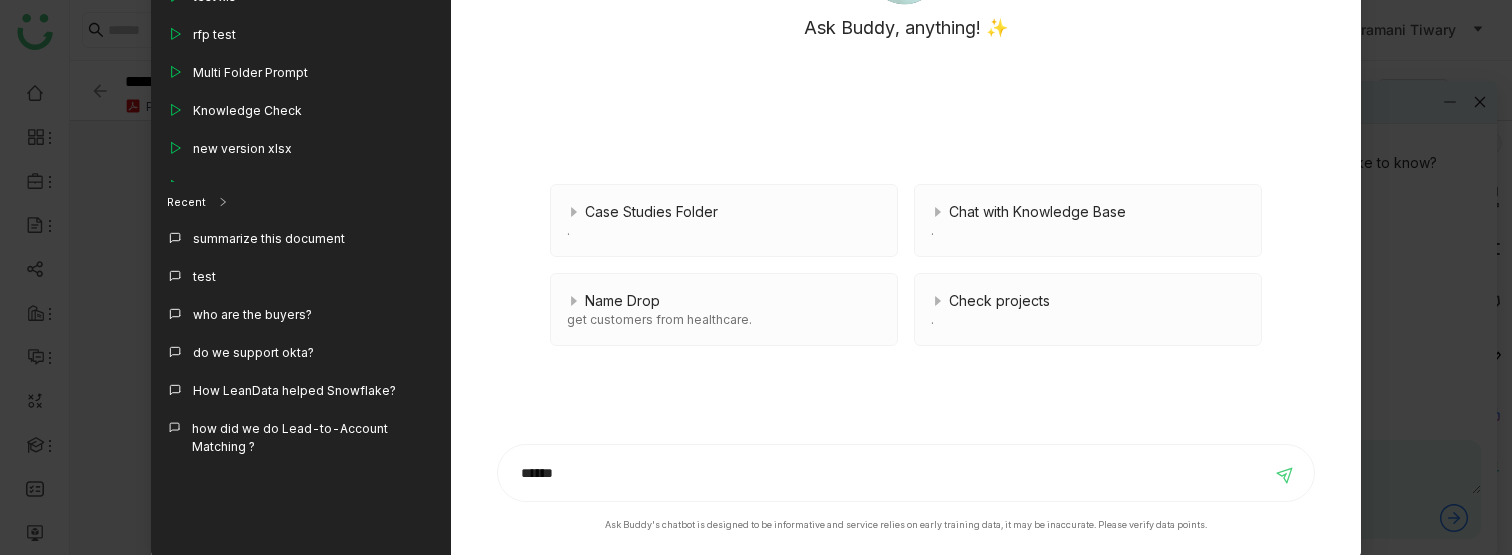 type 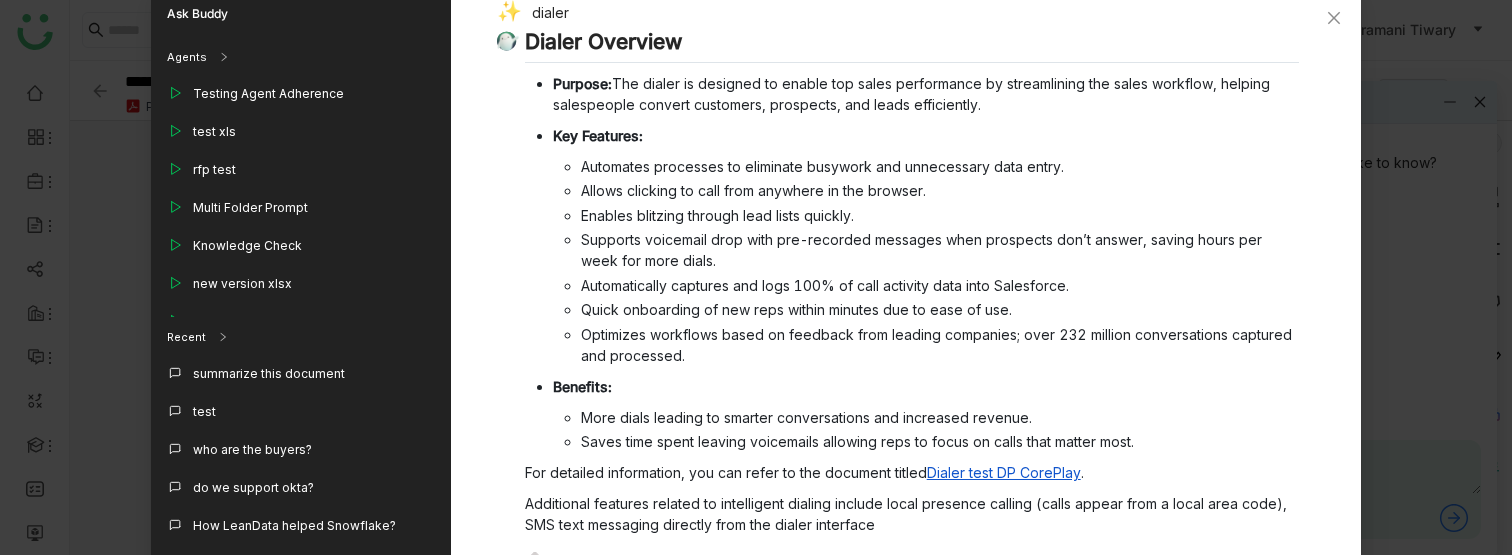 scroll, scrollTop: 30, scrollLeft: 0, axis: vertical 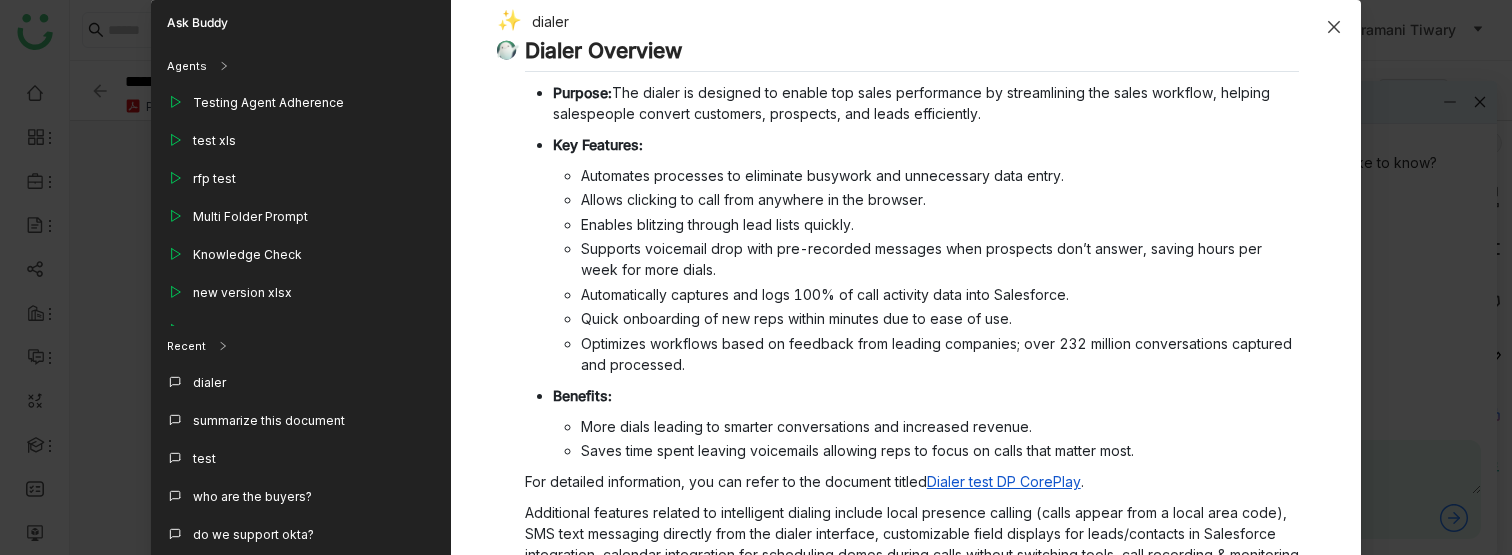 click at bounding box center (1334, 27) 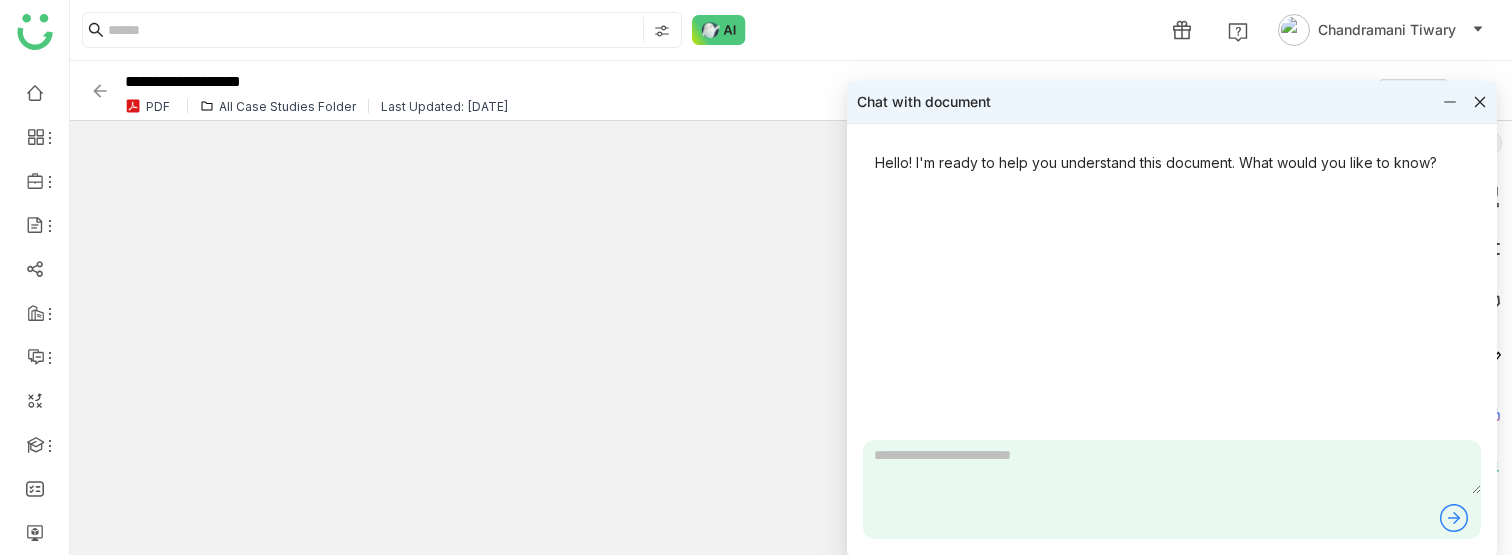 click at bounding box center (1172, 467) 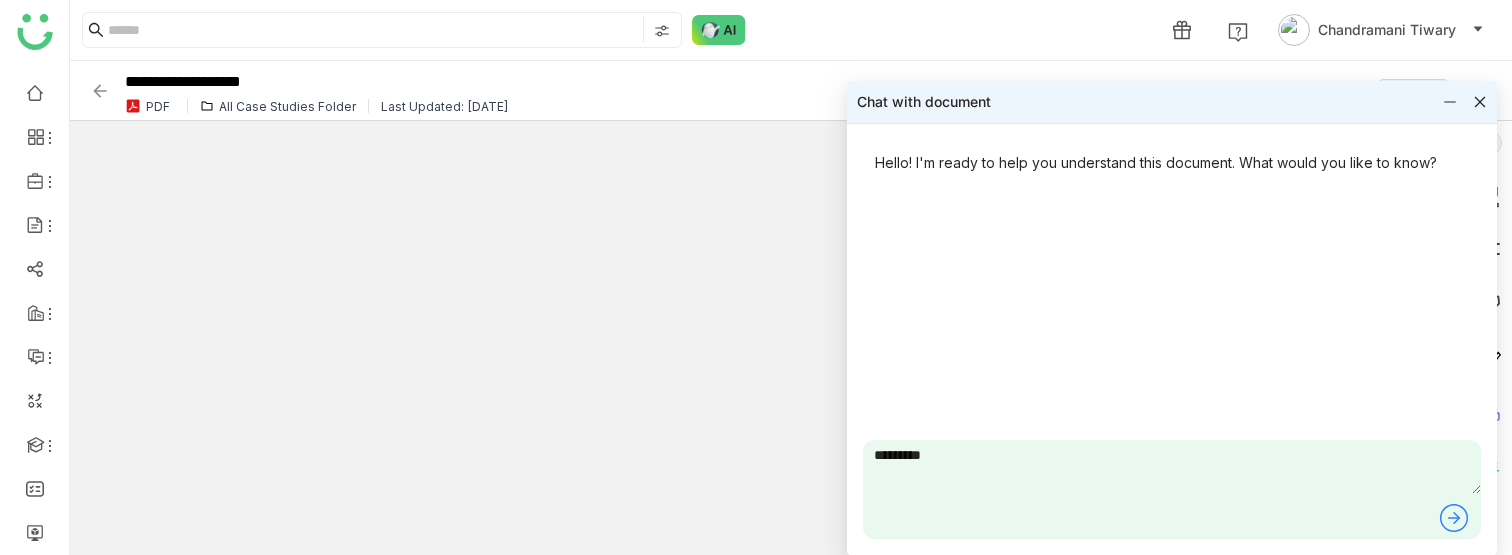 type on "*********" 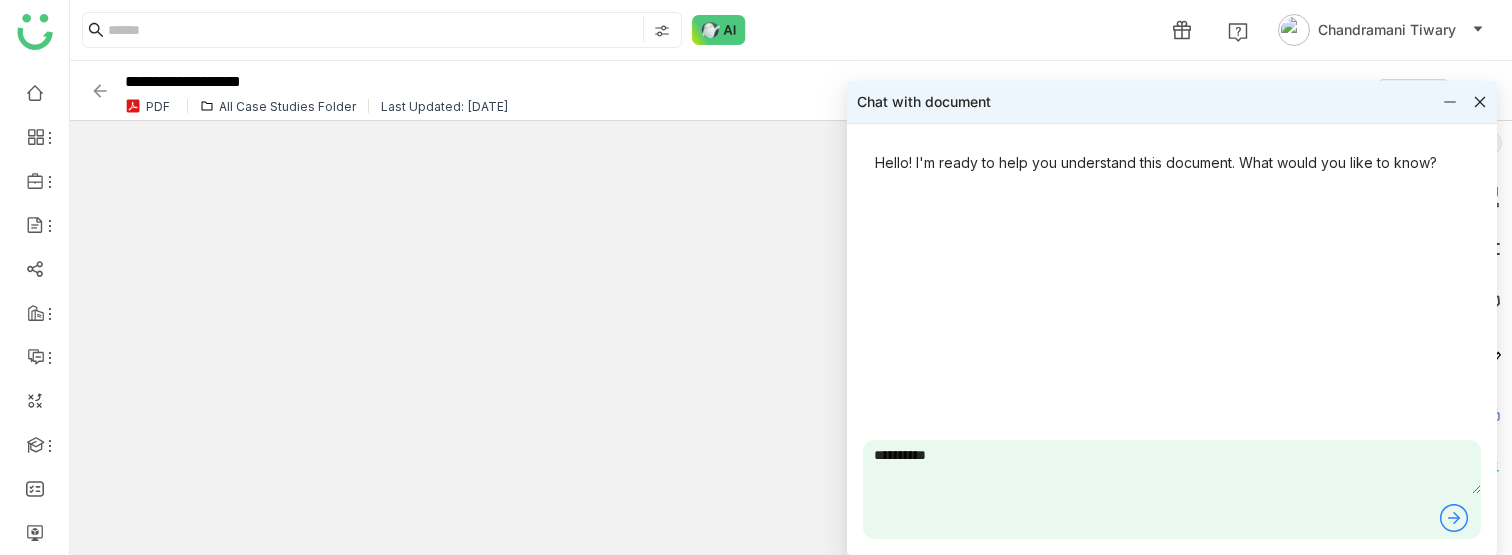 type 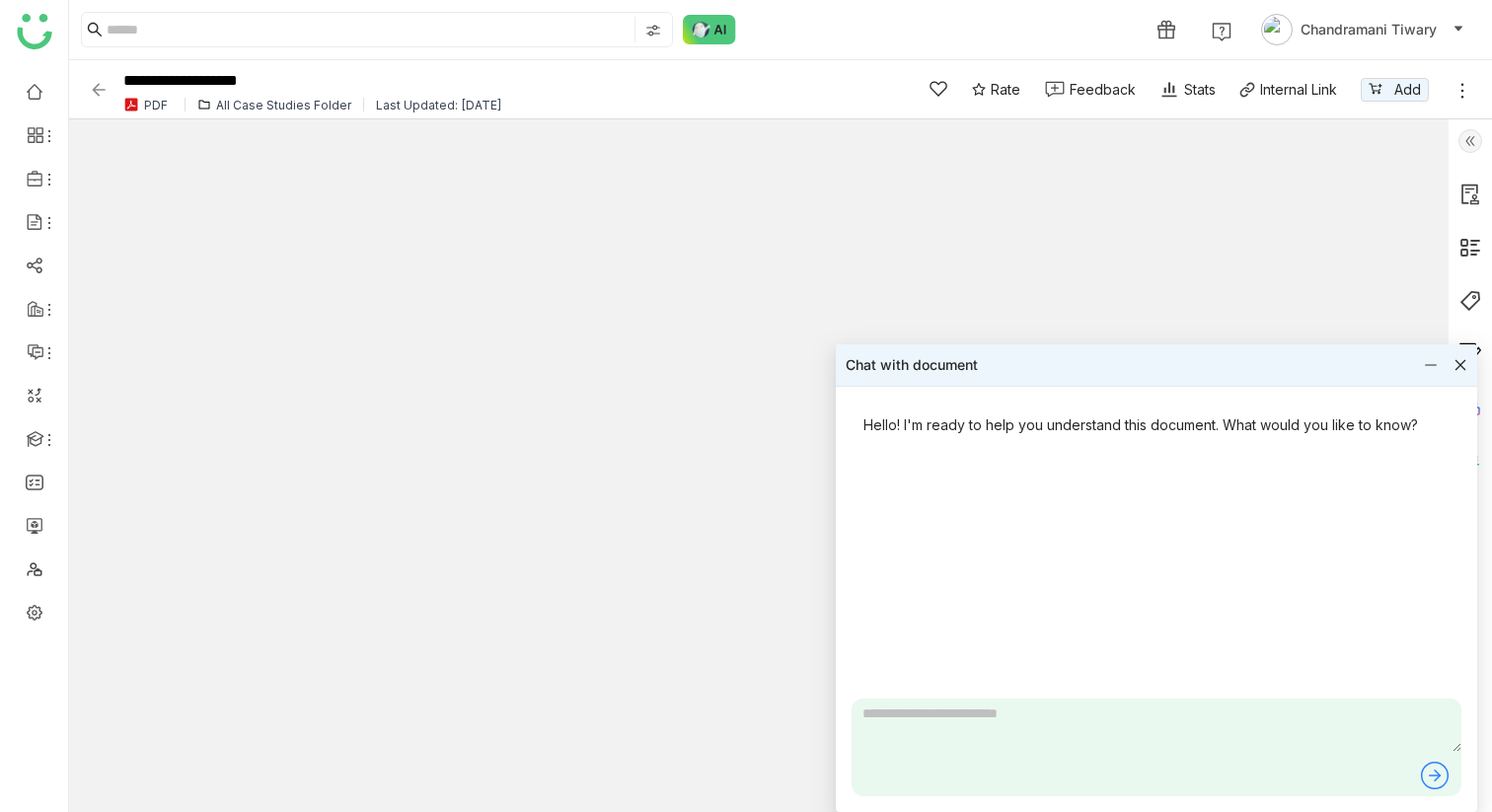 click 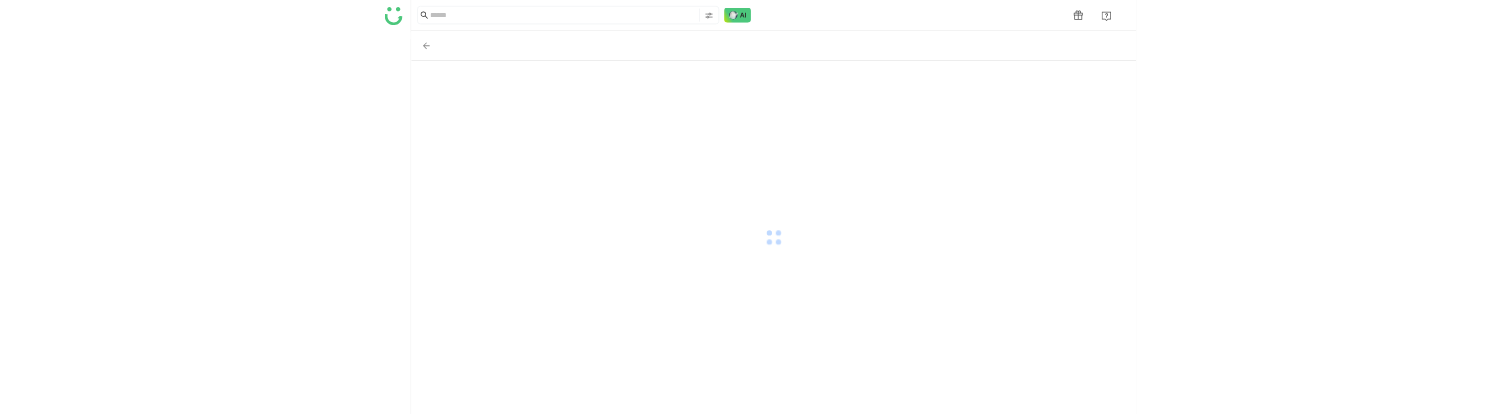 scroll, scrollTop: 0, scrollLeft: 0, axis: both 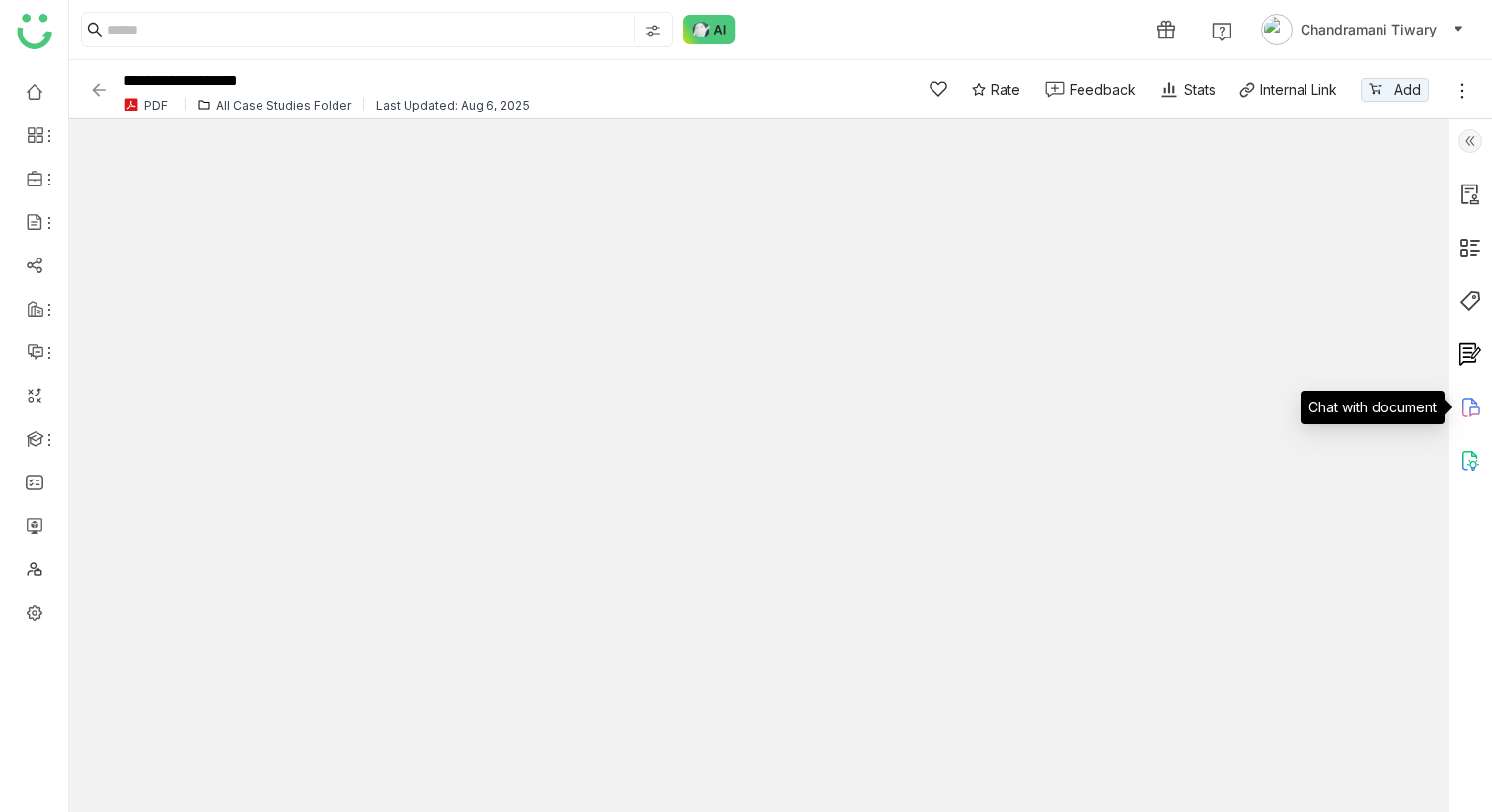 click 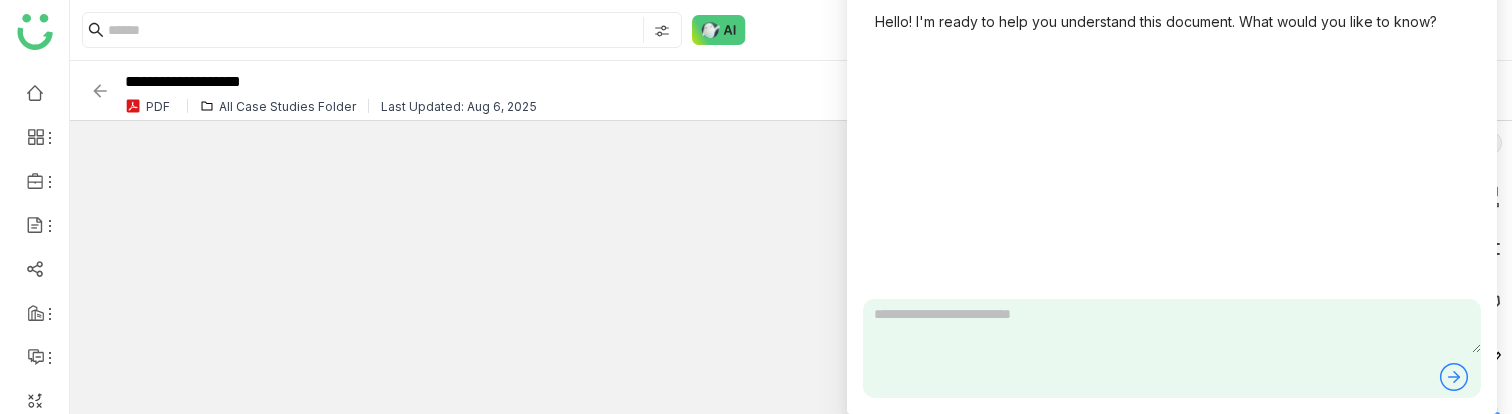 click at bounding box center [1172, 326] 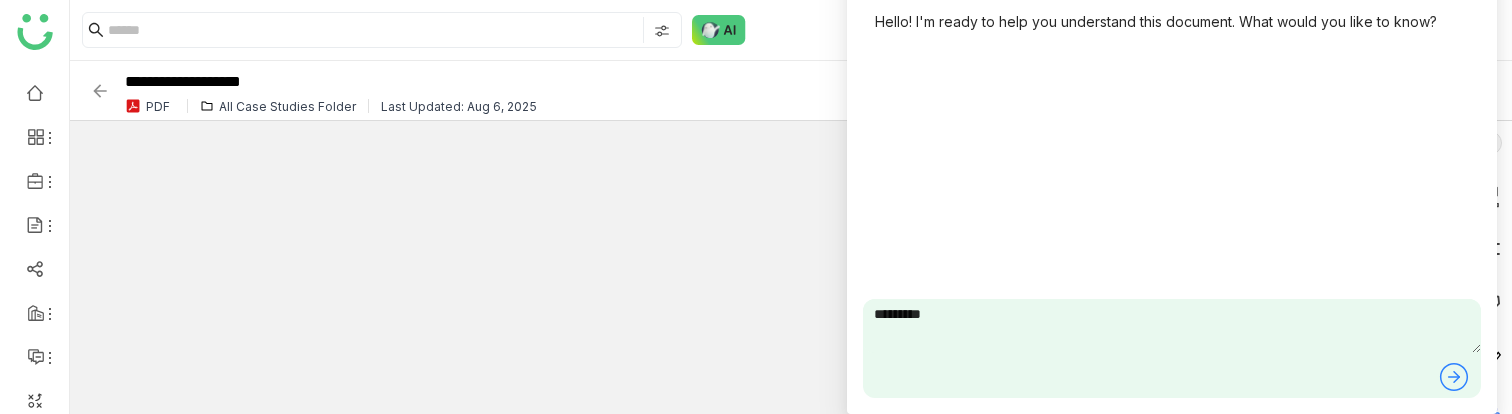 type on "*********" 